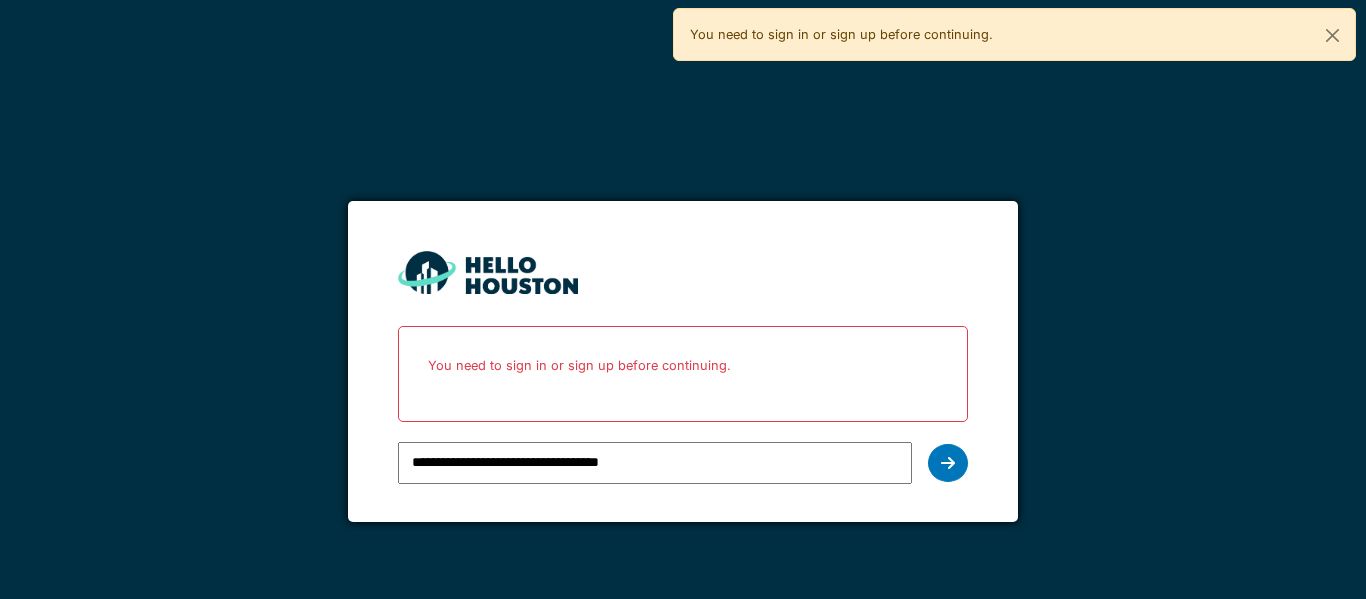 scroll, scrollTop: 0, scrollLeft: 0, axis: both 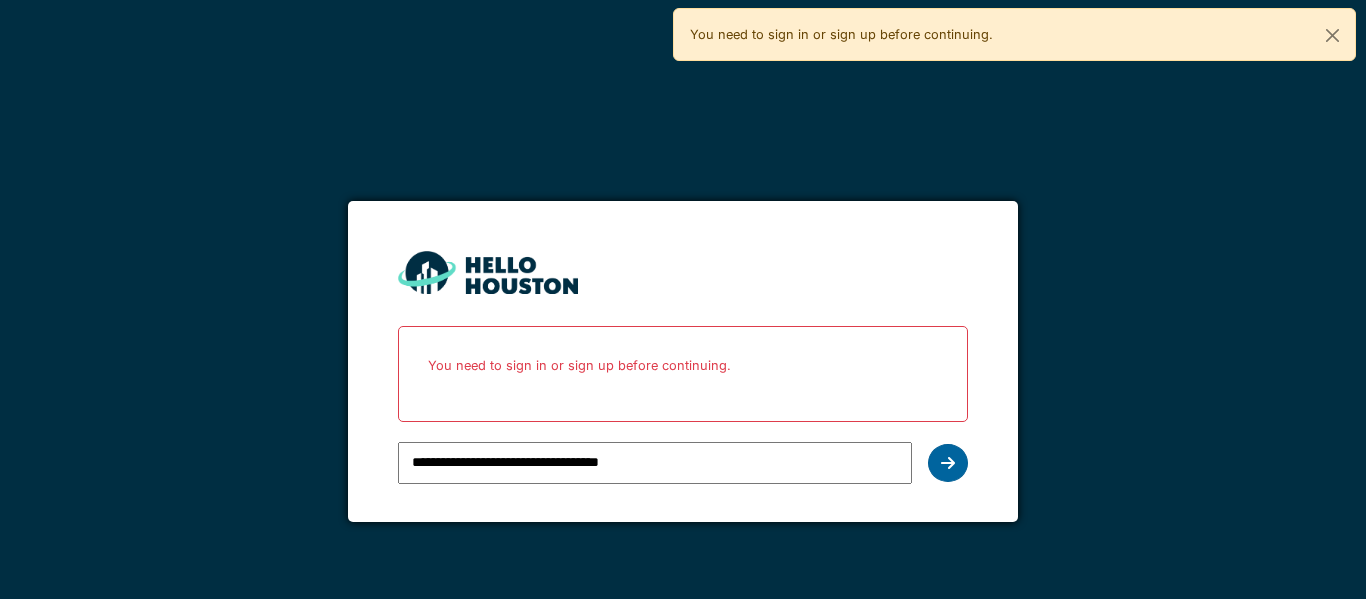 click at bounding box center [948, 463] 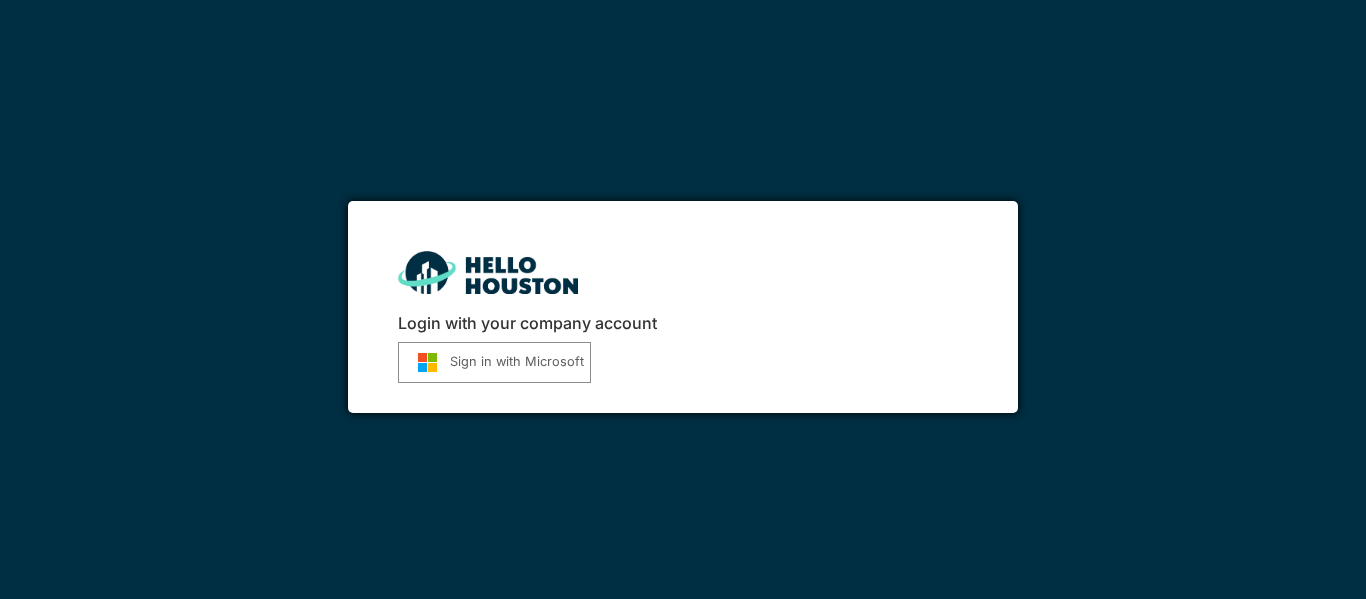 scroll, scrollTop: 0, scrollLeft: 0, axis: both 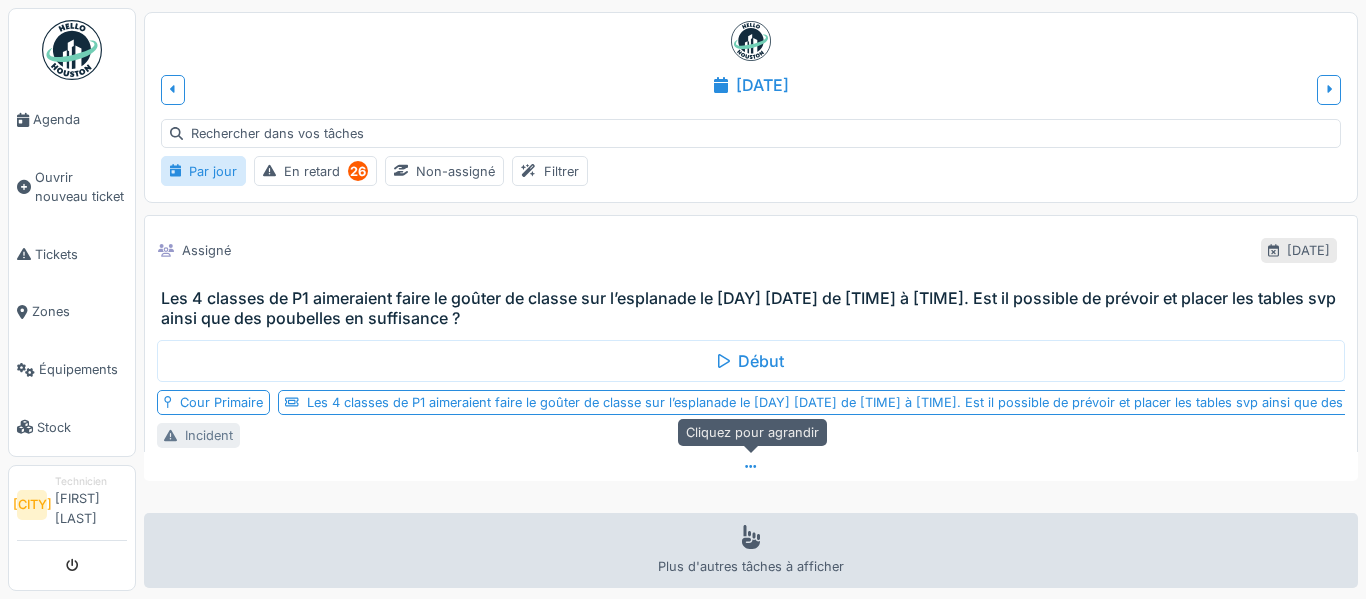 click at bounding box center [750, 466] 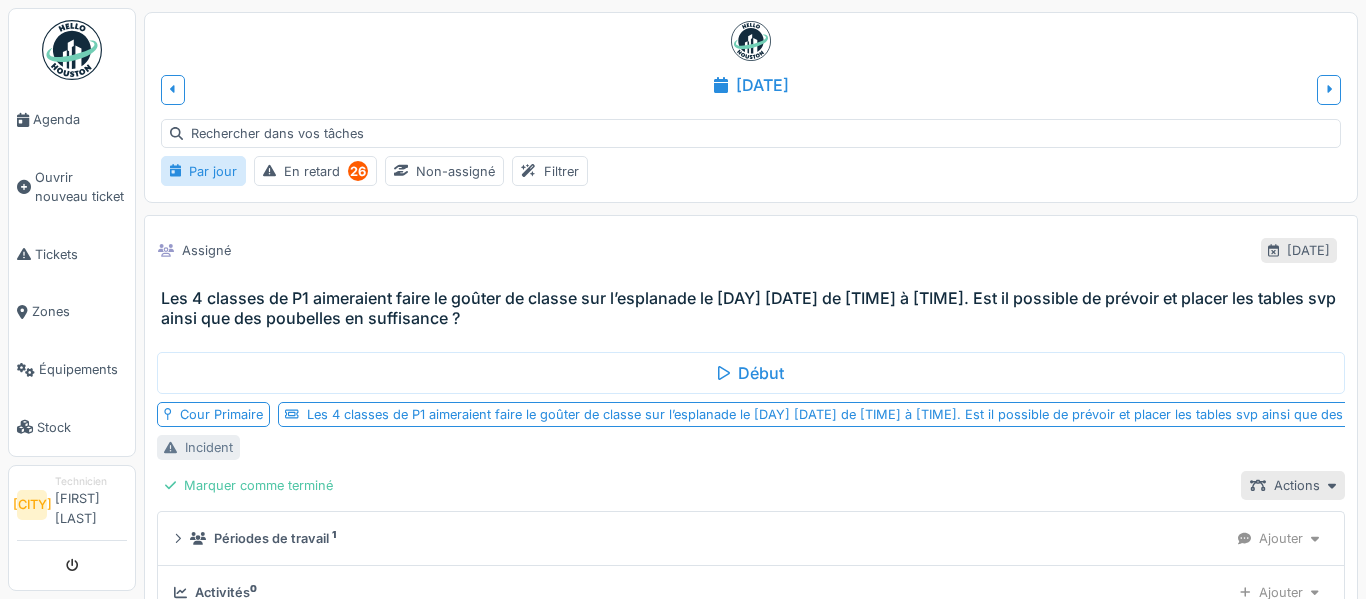 scroll, scrollTop: 135, scrollLeft: 0, axis: vertical 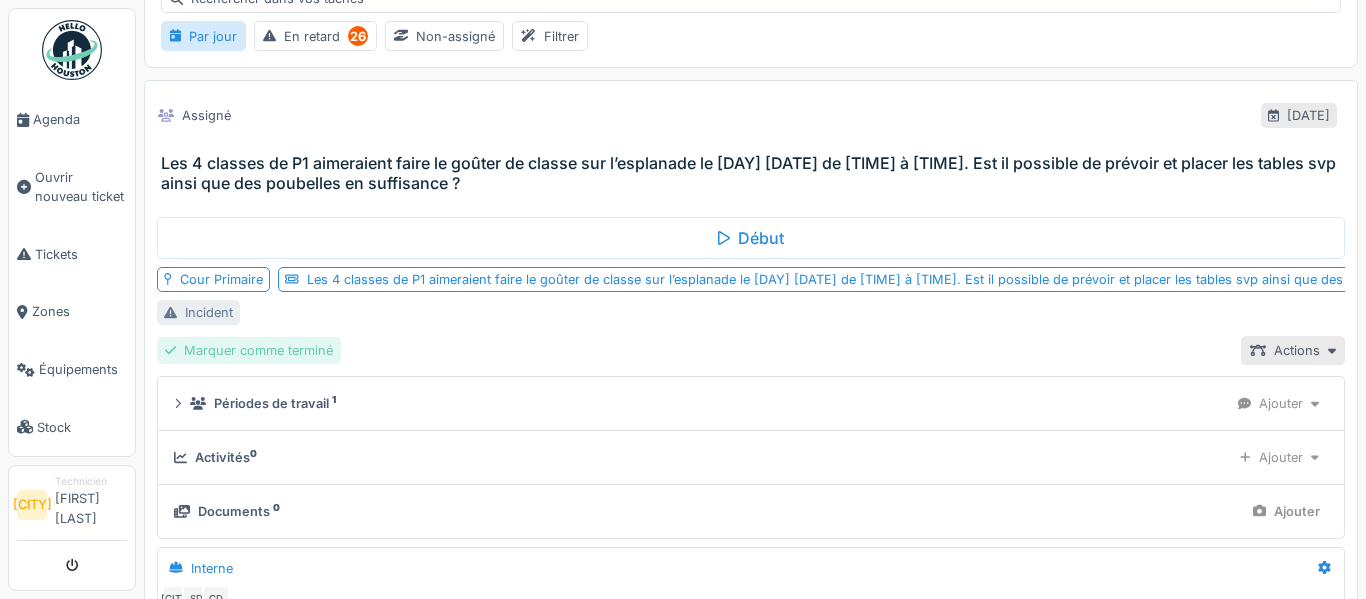click on "Marquer comme terminé" at bounding box center [249, 350] 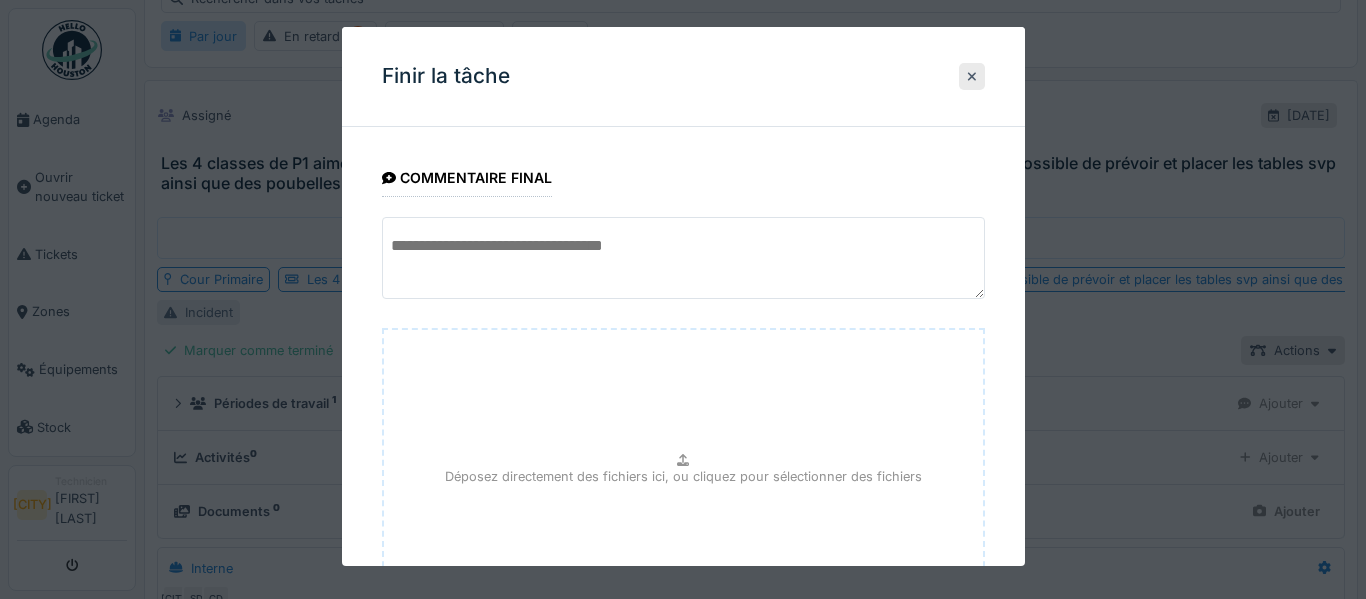 click on "**********" at bounding box center [683, 450] 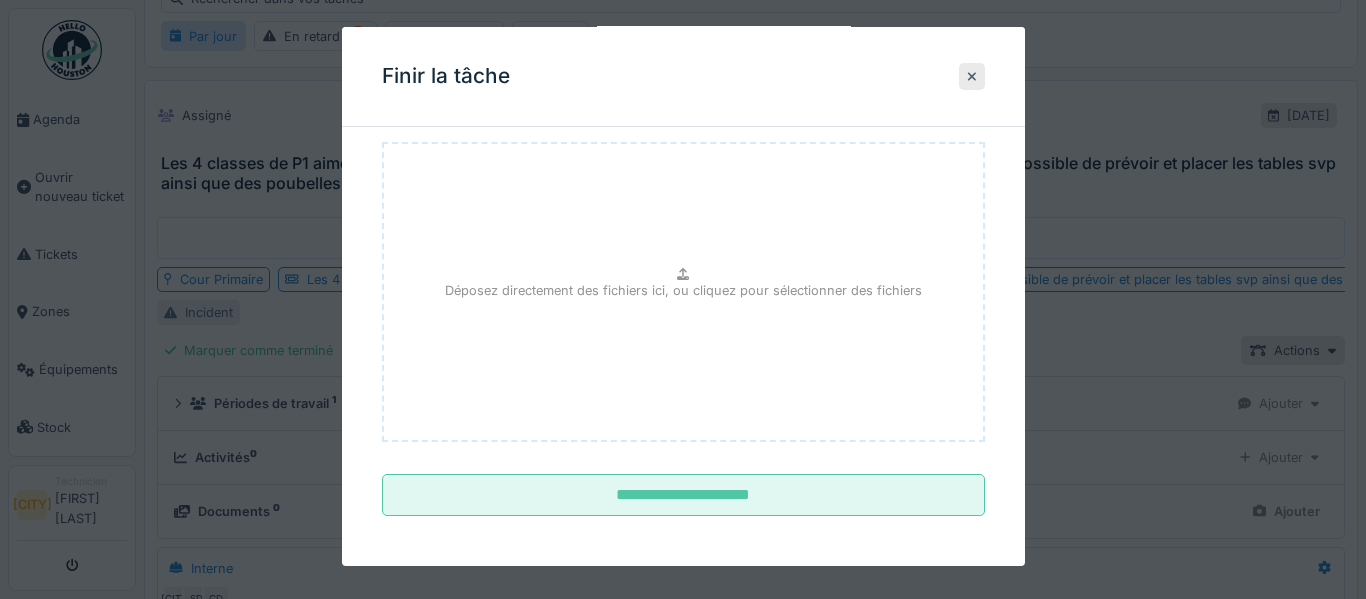 scroll, scrollTop: 192, scrollLeft: 0, axis: vertical 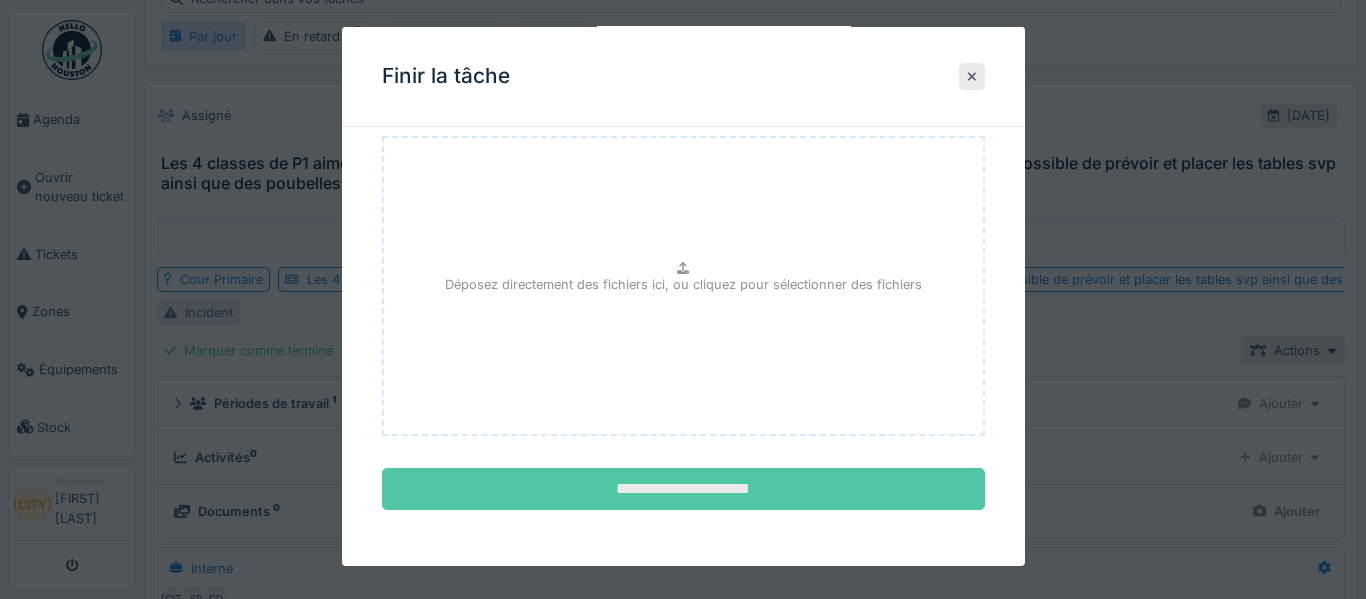 click on "**********" at bounding box center (683, 489) 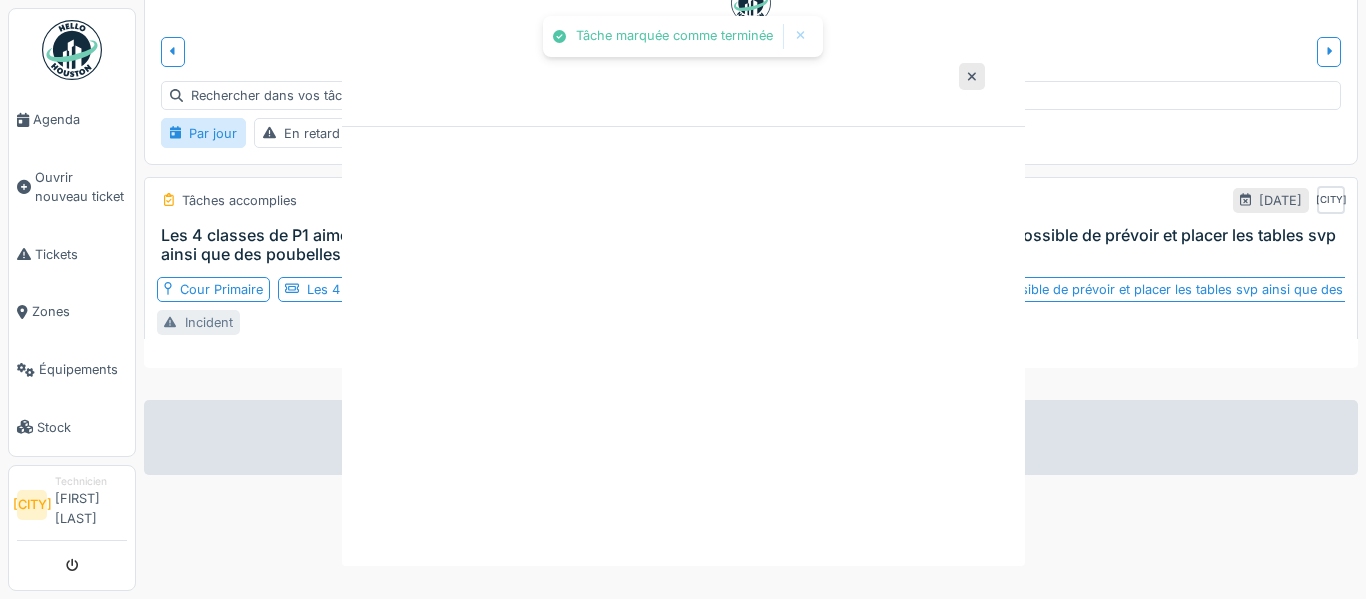 scroll, scrollTop: 39, scrollLeft: 0, axis: vertical 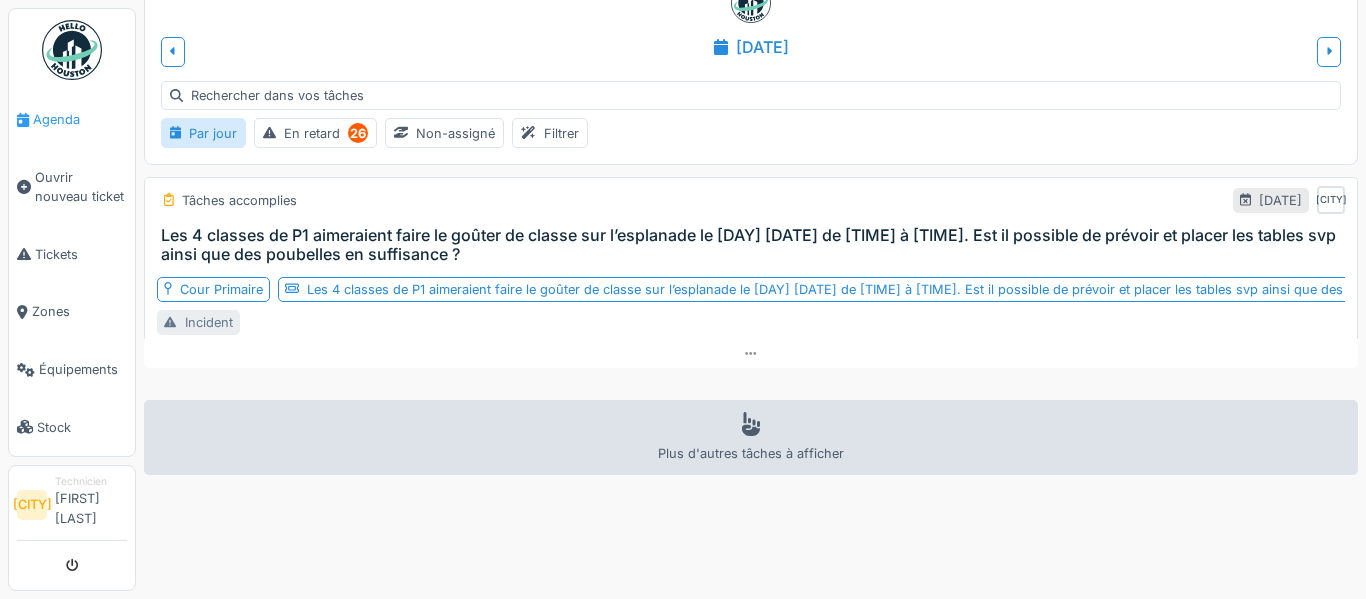 click on "Agenda" at bounding box center (80, 119) 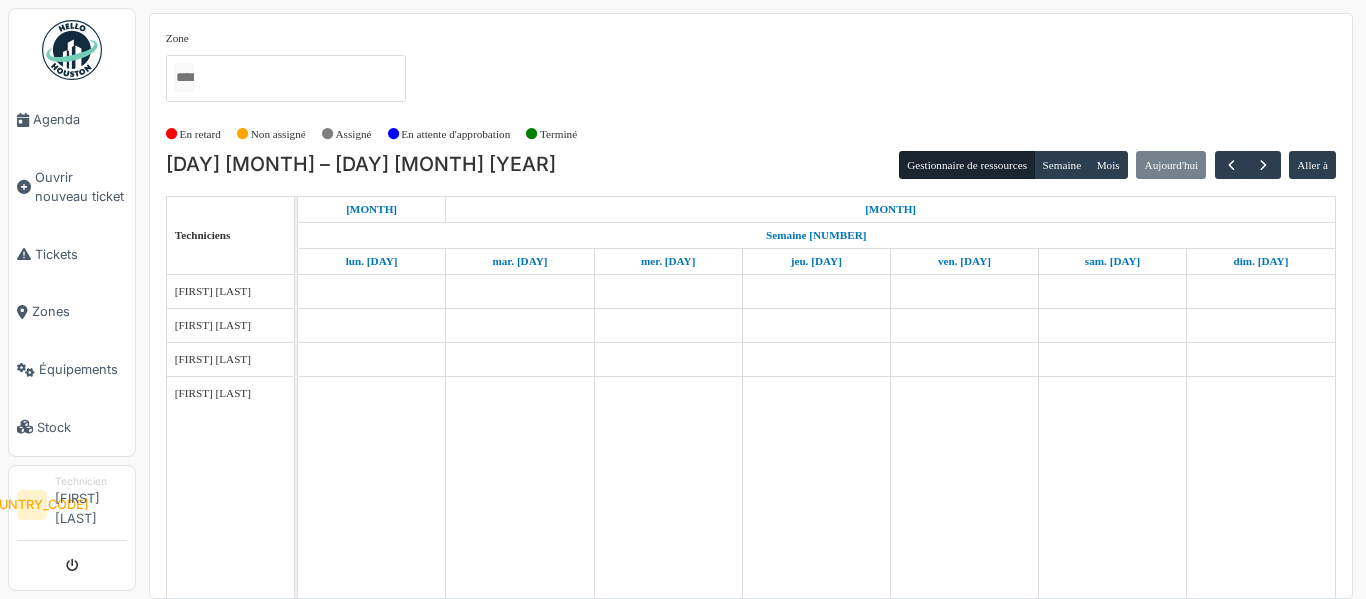 scroll, scrollTop: 0, scrollLeft: 0, axis: both 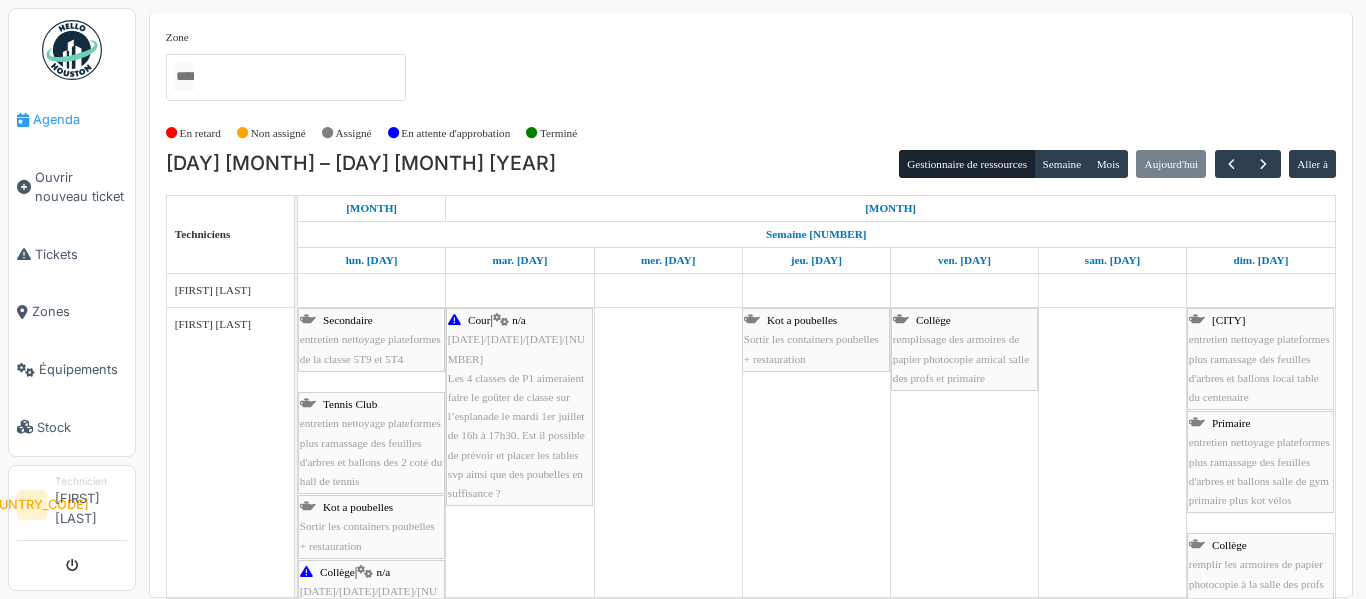 click on "Agenda" at bounding box center (72, 120) 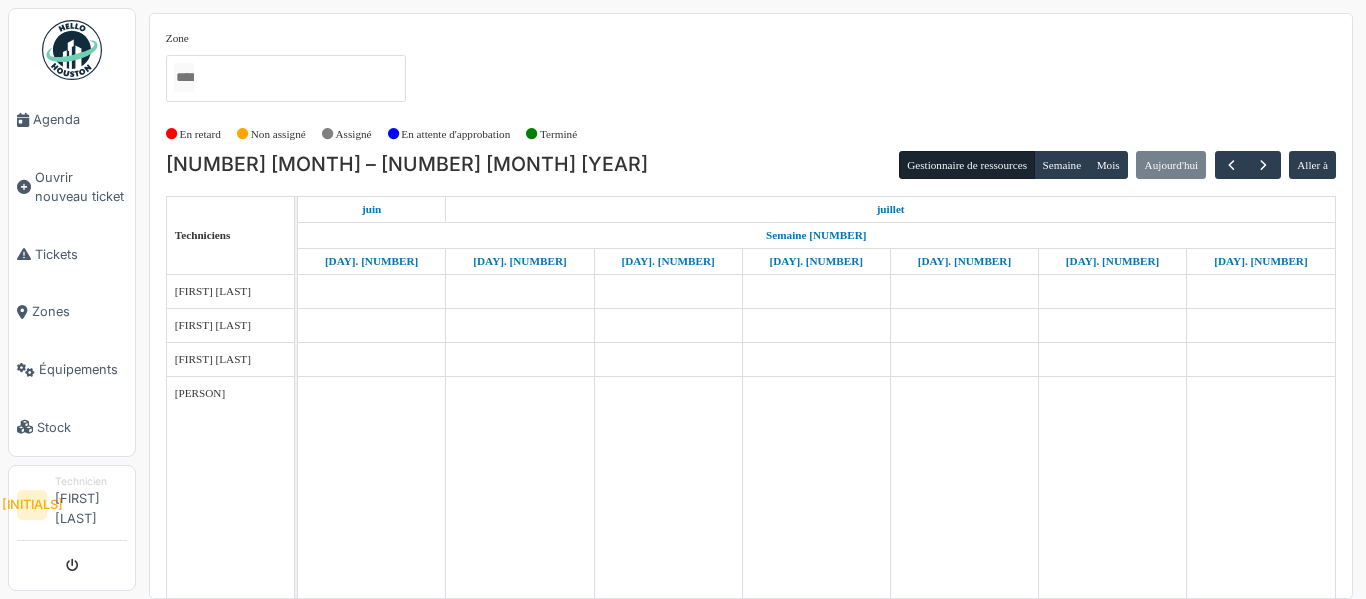 scroll, scrollTop: 0, scrollLeft: 0, axis: both 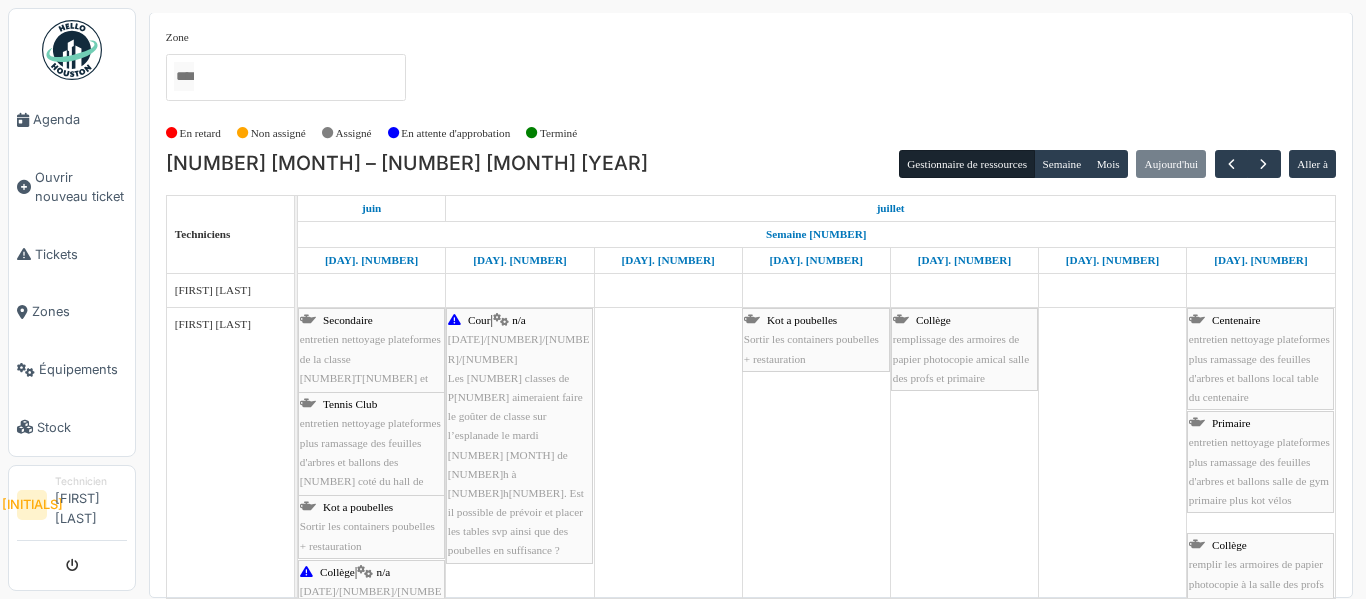 click on "Primaire
entretien nettoyage plateformes plus  ramassage des feuilles d'arbres et ballons salle de gym primaire plus kot vélos" at bounding box center (519, 435) 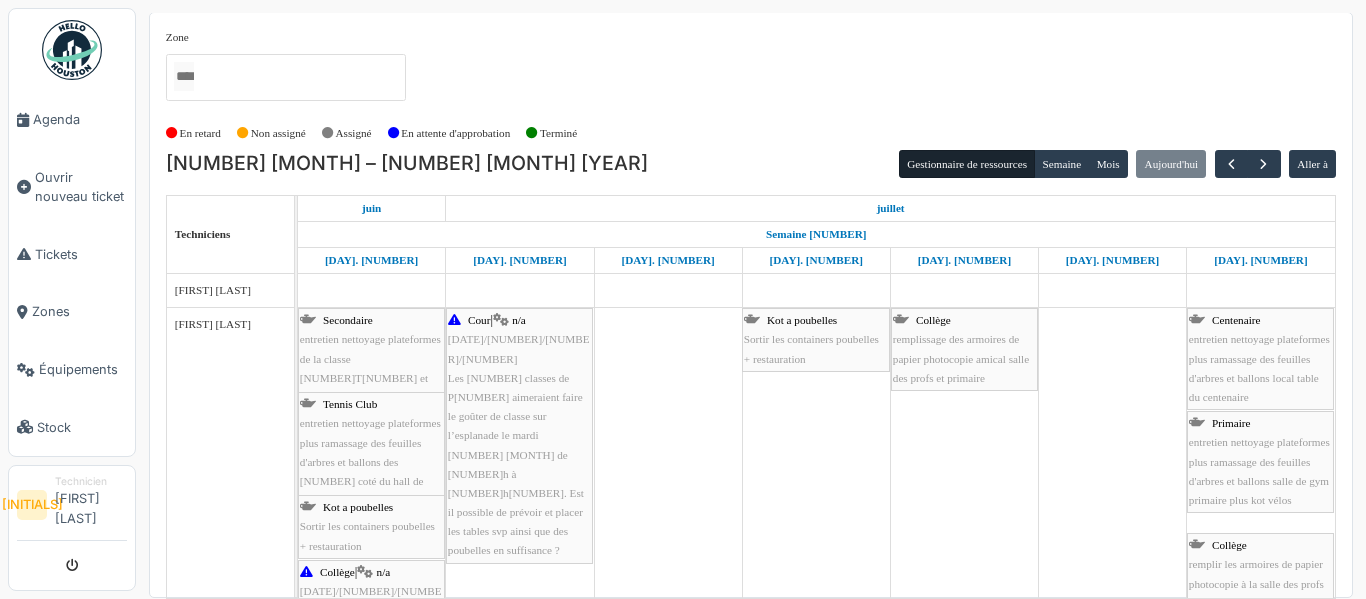 scroll, scrollTop: 40, scrollLeft: 0, axis: vertical 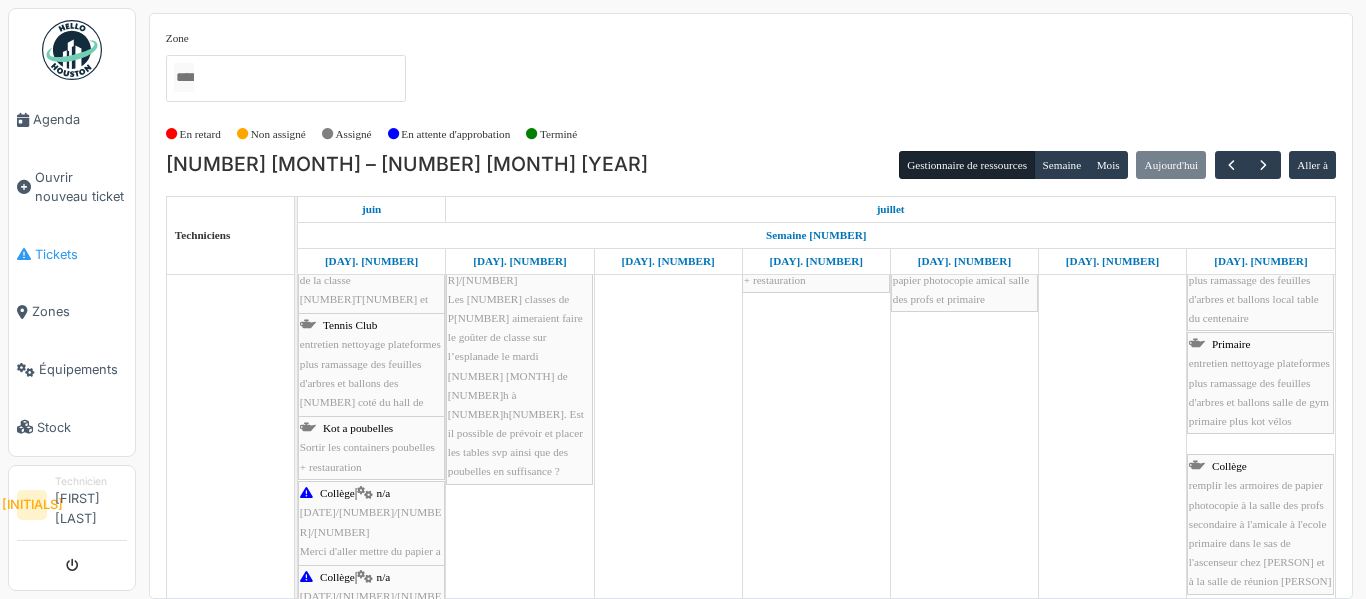 click on "Tickets" at bounding box center (72, 255) 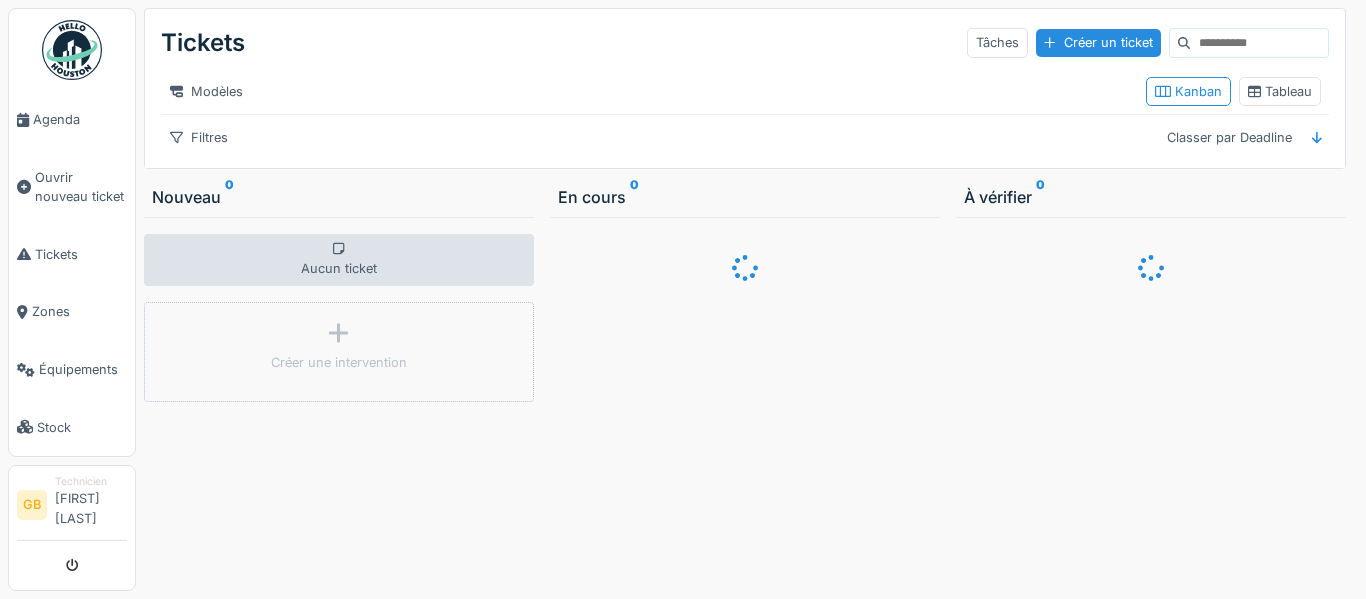 scroll, scrollTop: 0, scrollLeft: 0, axis: both 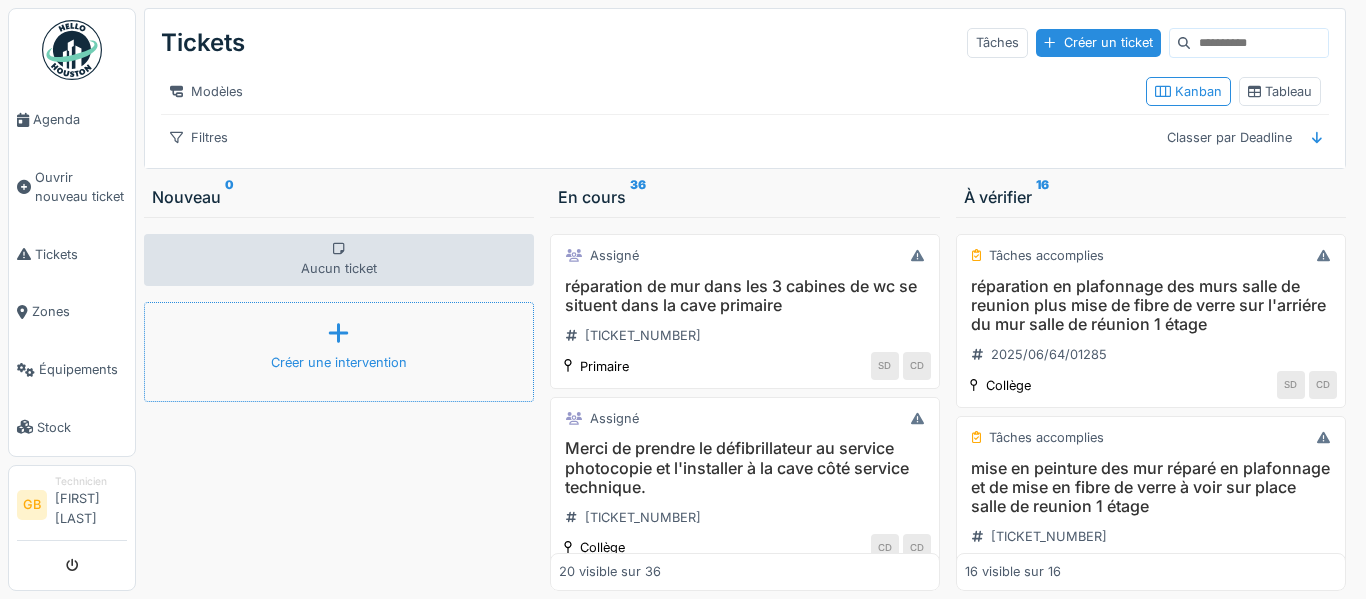 click at bounding box center (338, 333) 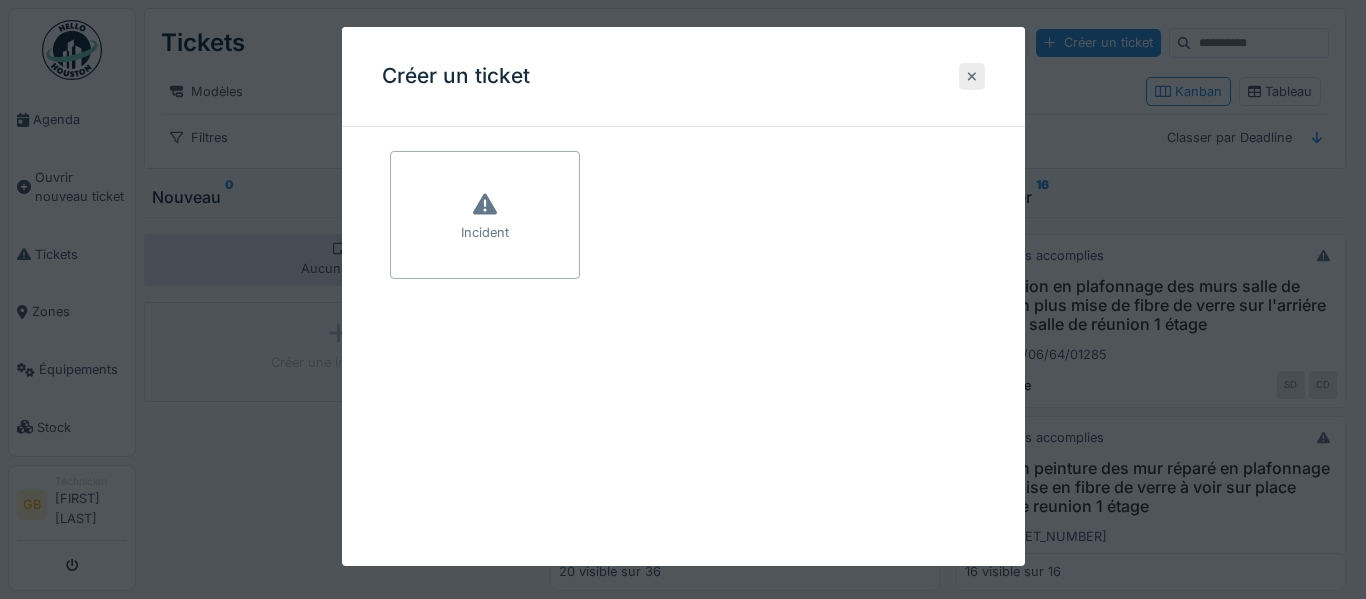 click at bounding box center [972, 76] 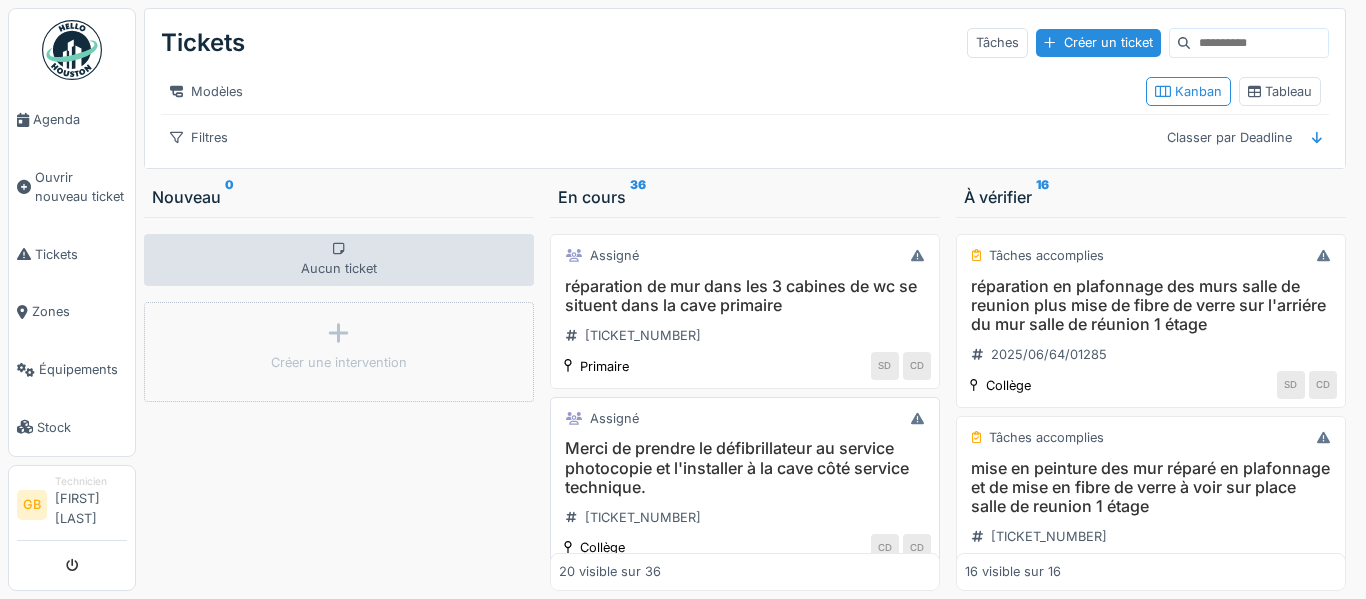 click on "Merci de prendre le défibrillateur au service photocopie et l'installer à la cave côté service technique." at bounding box center [745, 296] 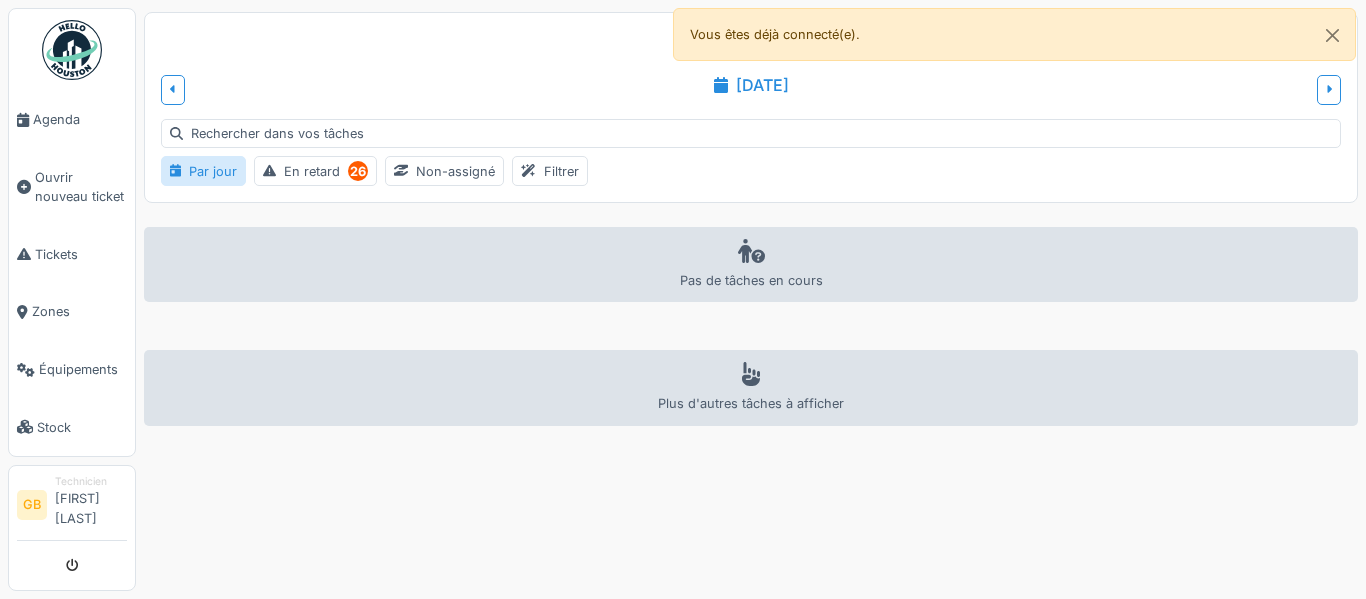scroll, scrollTop: 0, scrollLeft: 0, axis: both 